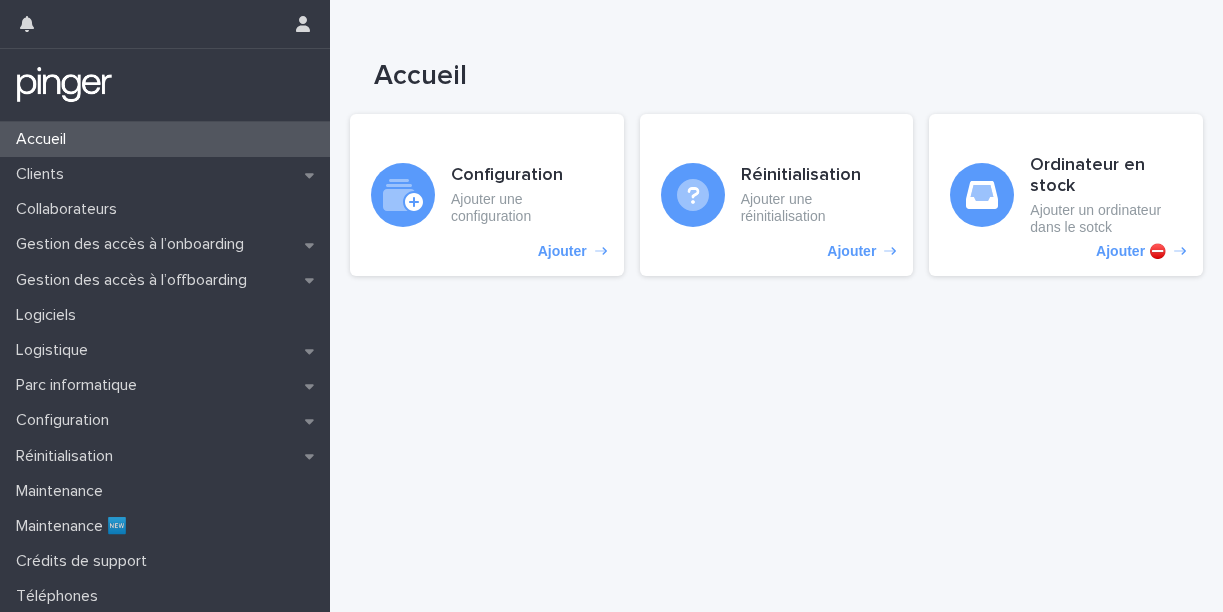 scroll, scrollTop: 0, scrollLeft: 0, axis: both 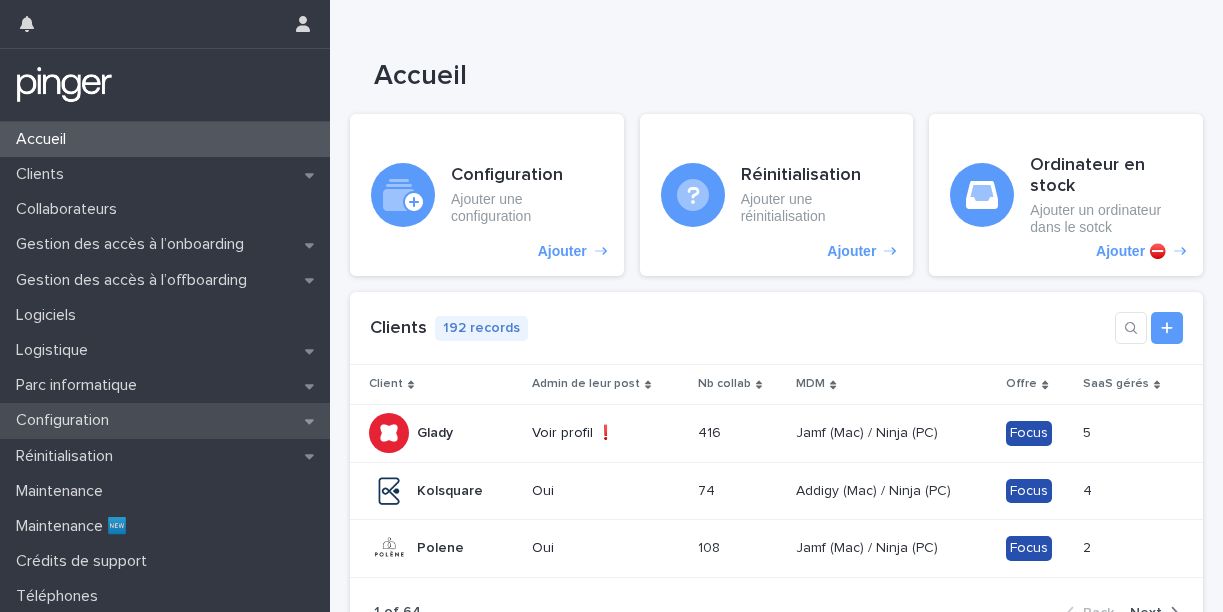 click on "Configuration" at bounding box center [66, 420] 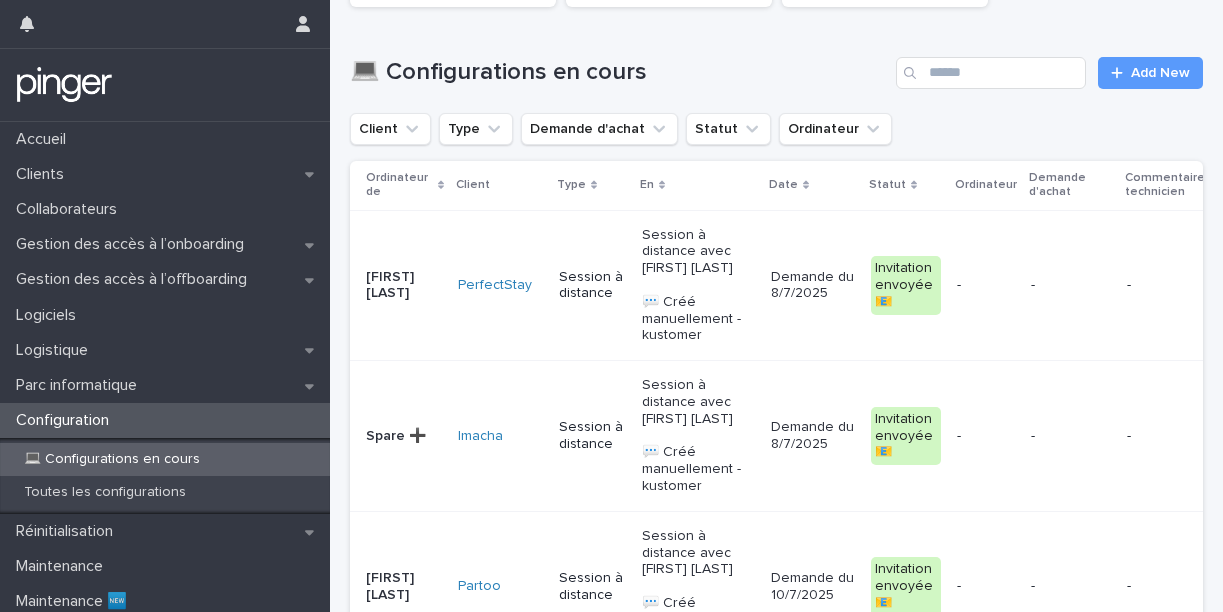 scroll, scrollTop: 176, scrollLeft: 0, axis: vertical 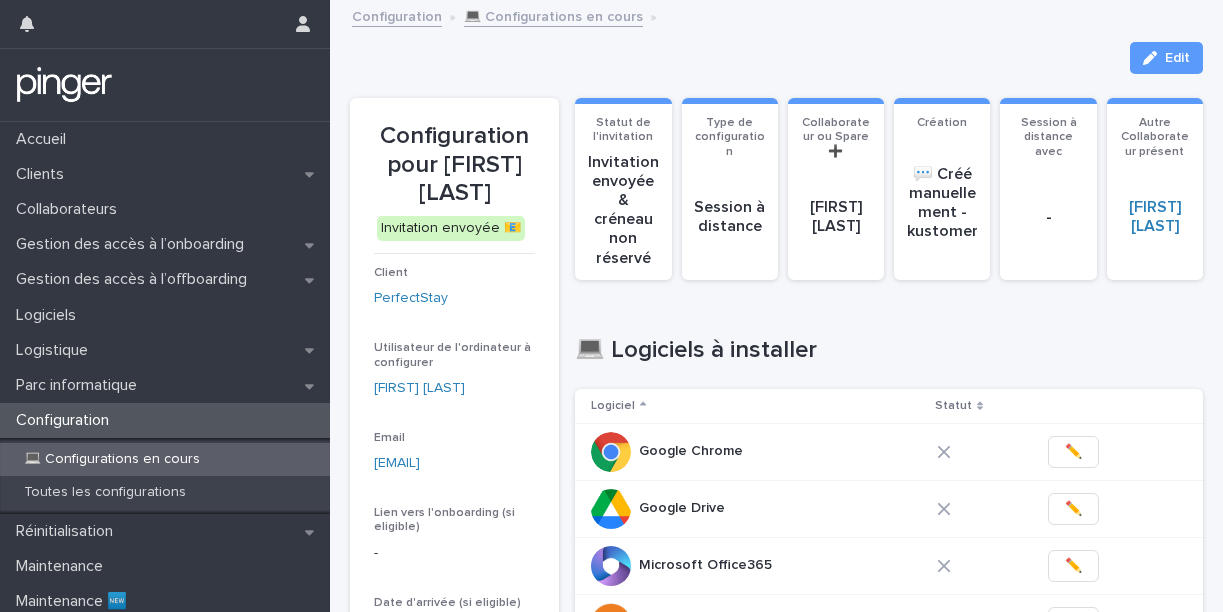 drag, startPoint x: 435, startPoint y: 154, endPoint x: 448, endPoint y: 203, distance: 50.695168 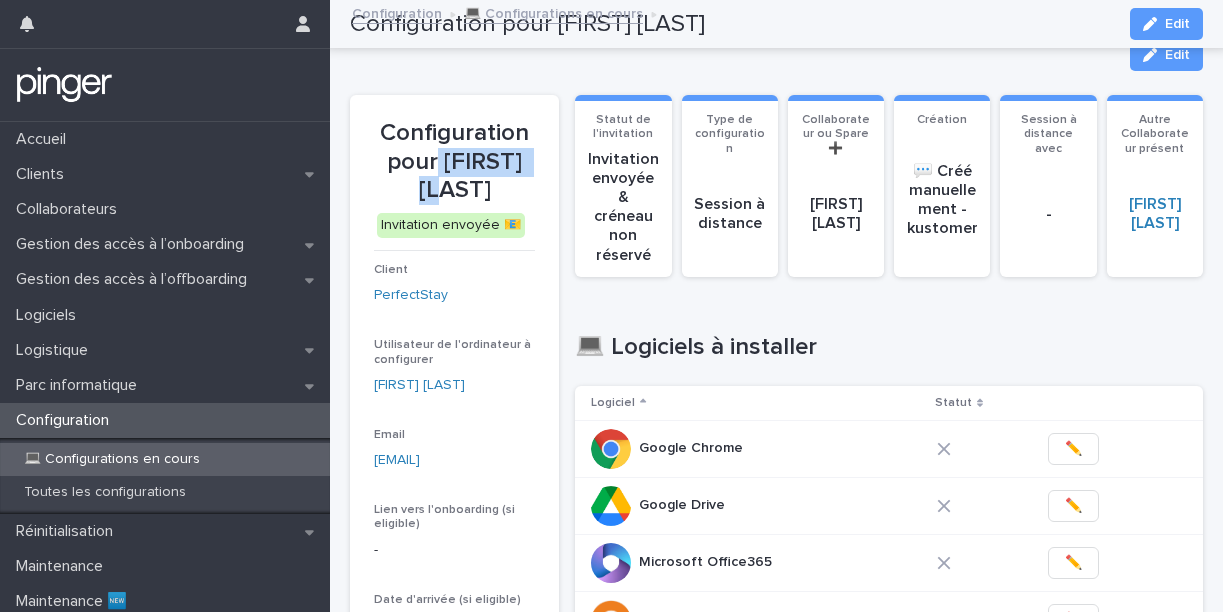 scroll, scrollTop: 0, scrollLeft: 0, axis: both 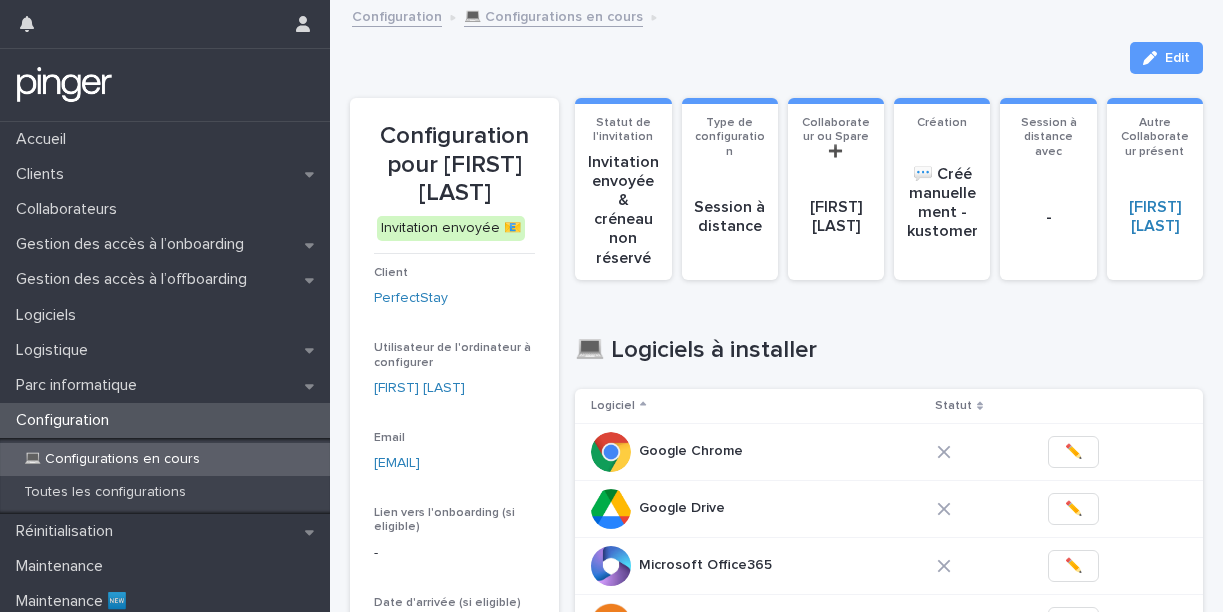 click on "💻 Logiciels à installer Logiciel Statut Google Chrome Google Chrome   ✏️ Google Drive Google Drive   ✏️ Microsoft Office365 Microsoft Office365   ✏️ OpenVPN OpenVPN   ✏️ Slack Slack   ✏️ 1  of  1 Back Next" at bounding box center [889, 549] 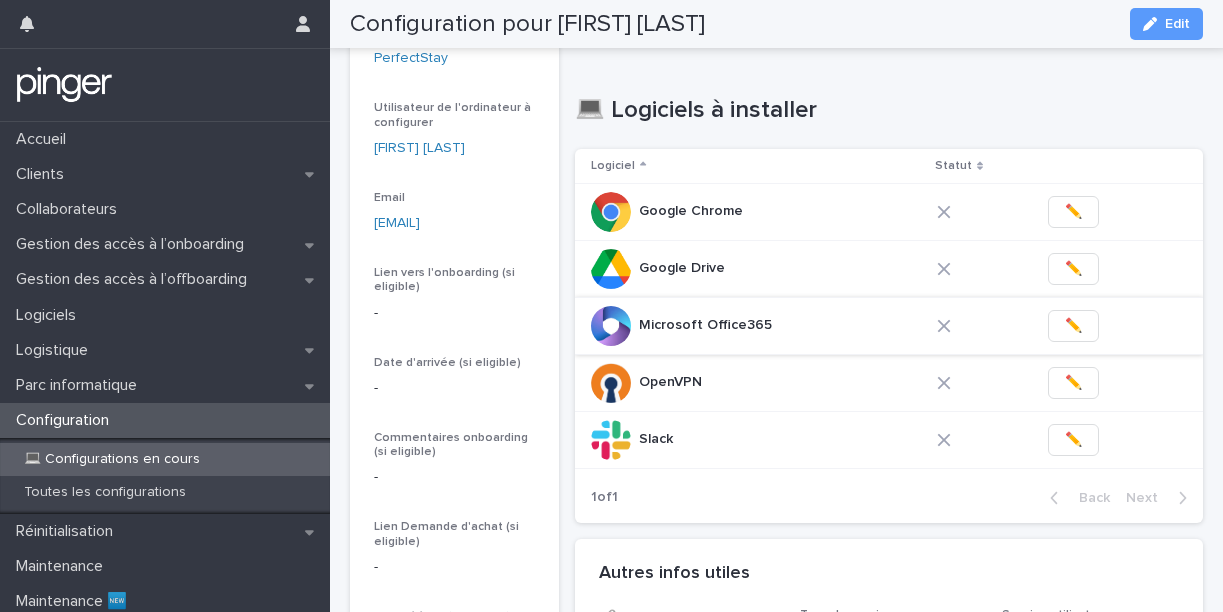 scroll, scrollTop: 239, scrollLeft: 0, axis: vertical 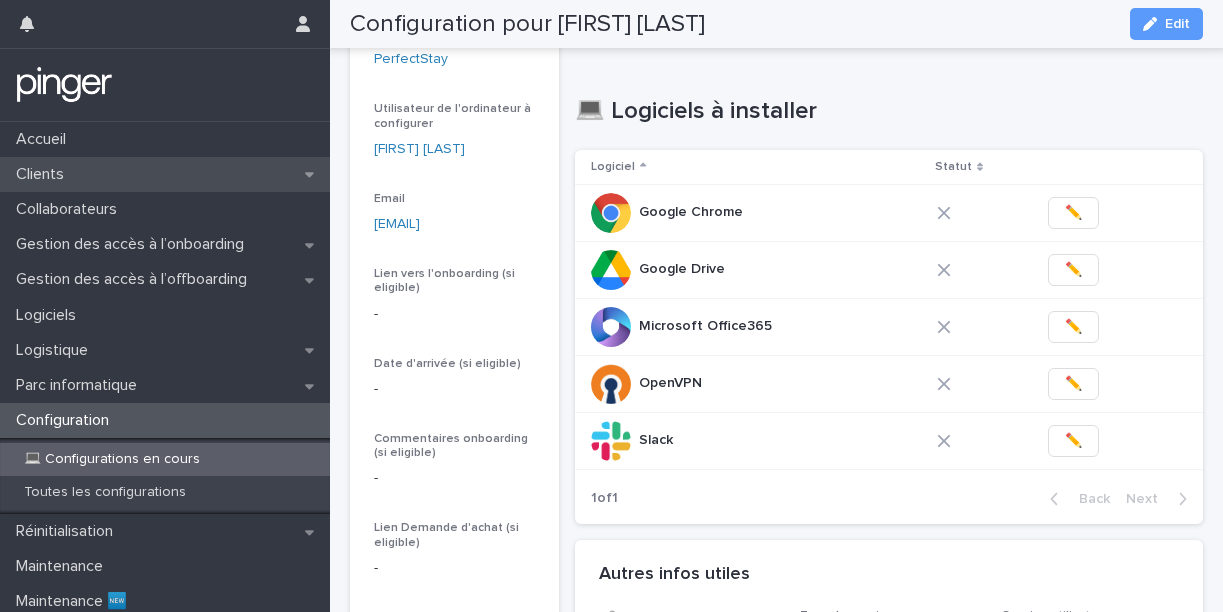 click on "Clients" at bounding box center [44, 174] 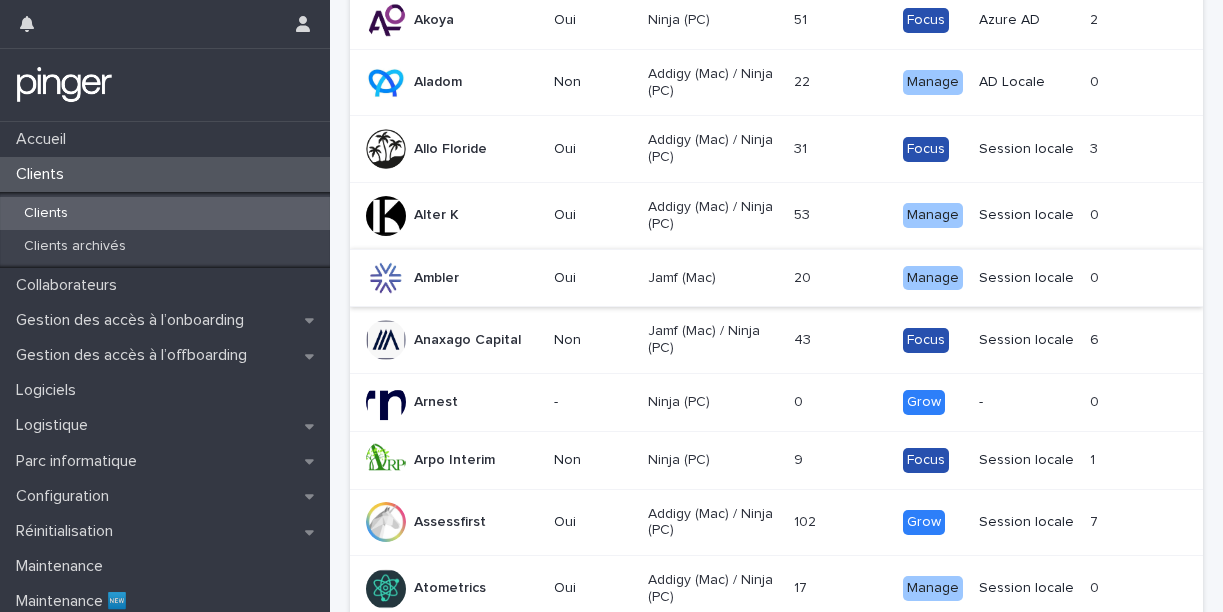 scroll, scrollTop: 0, scrollLeft: 0, axis: both 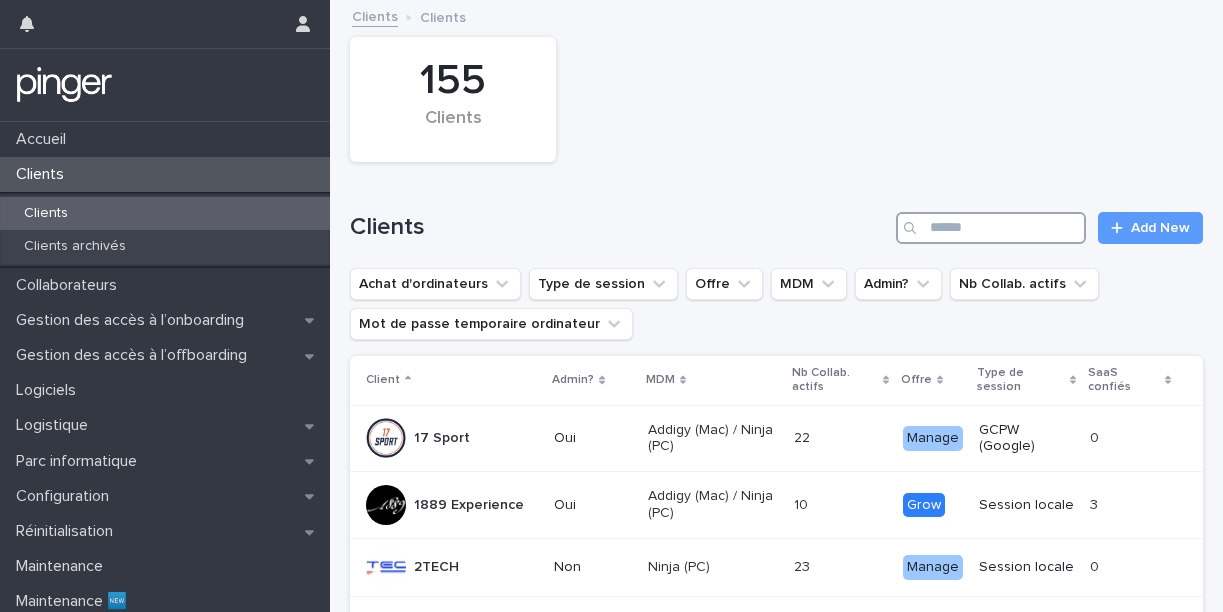 click at bounding box center (991, 228) 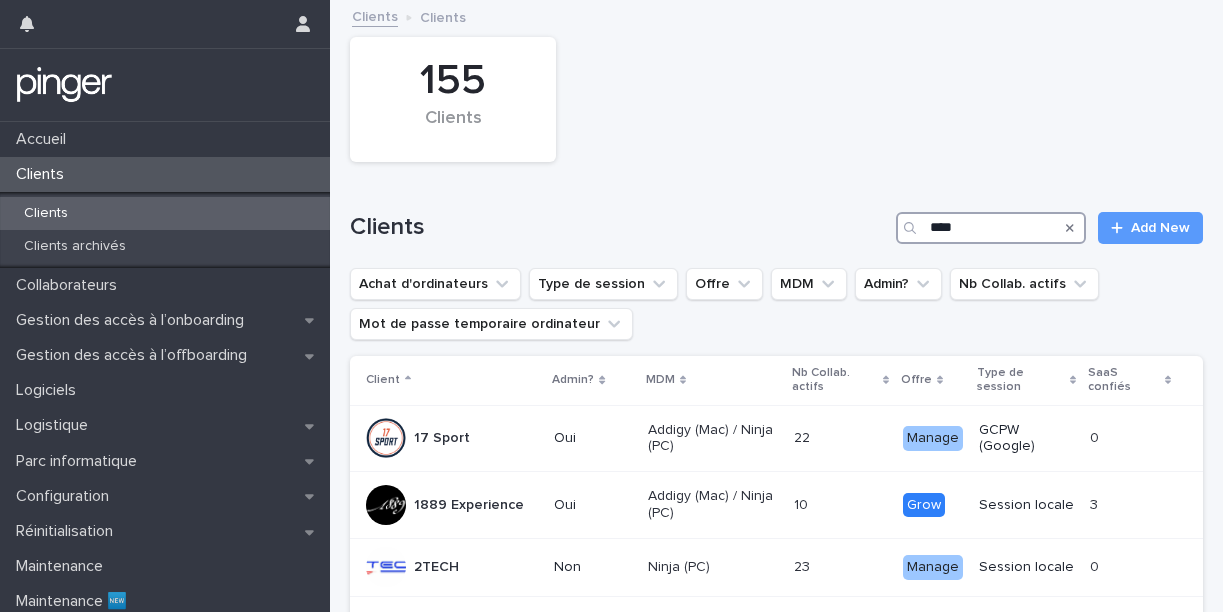 type on "*****" 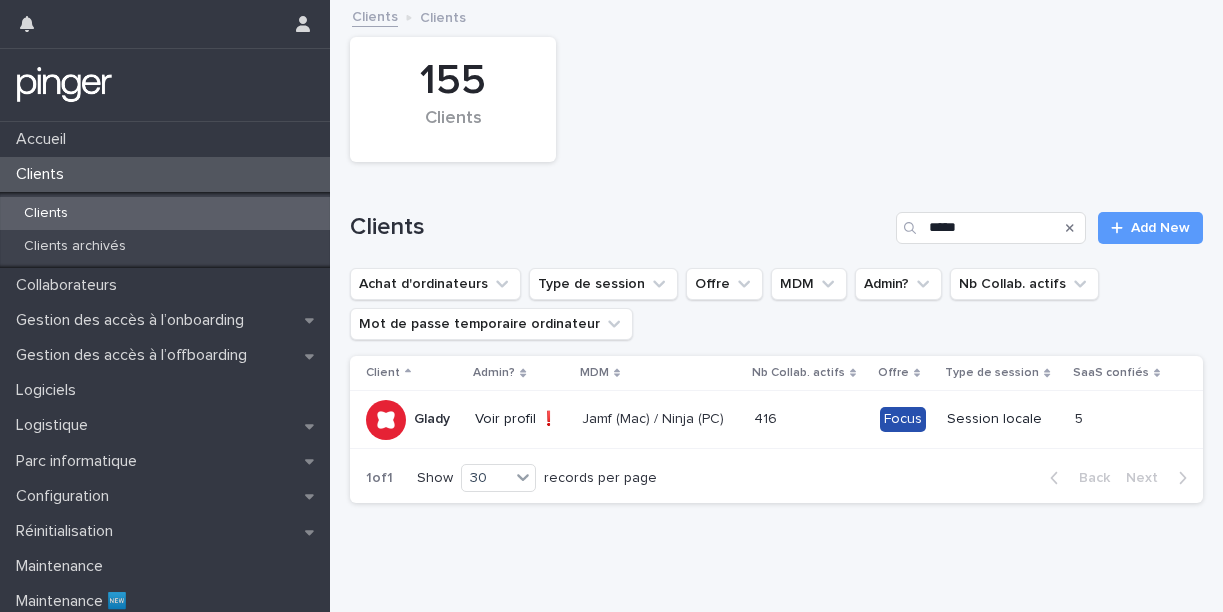 click on "Voir profil ❗" at bounding box center [520, 419] 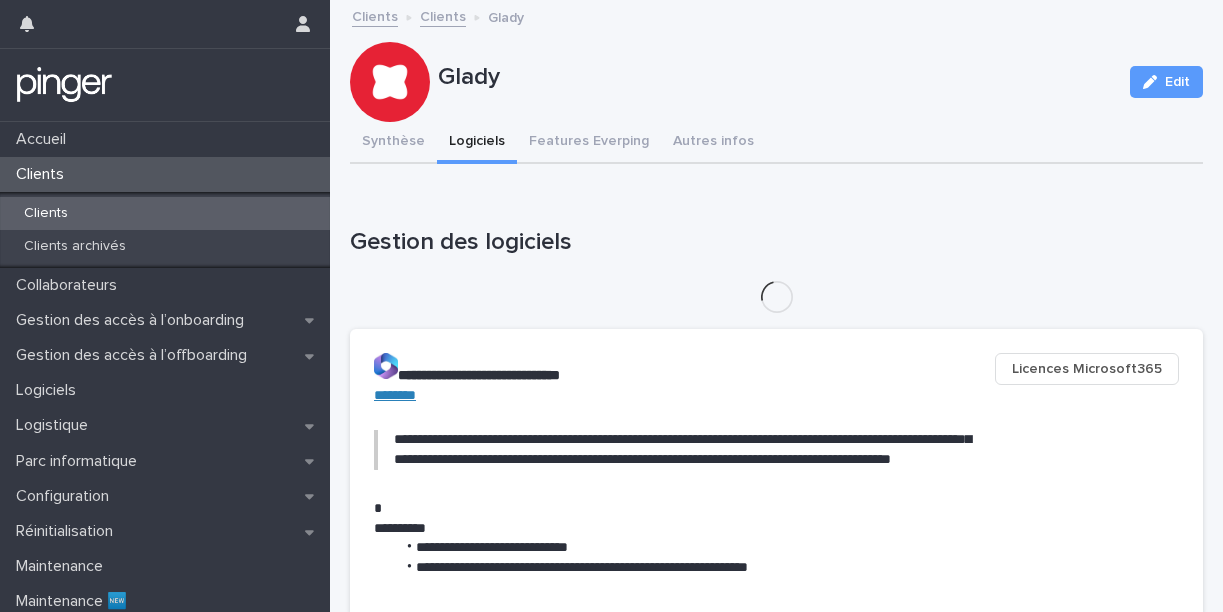 click on "Logiciels" at bounding box center [477, 143] 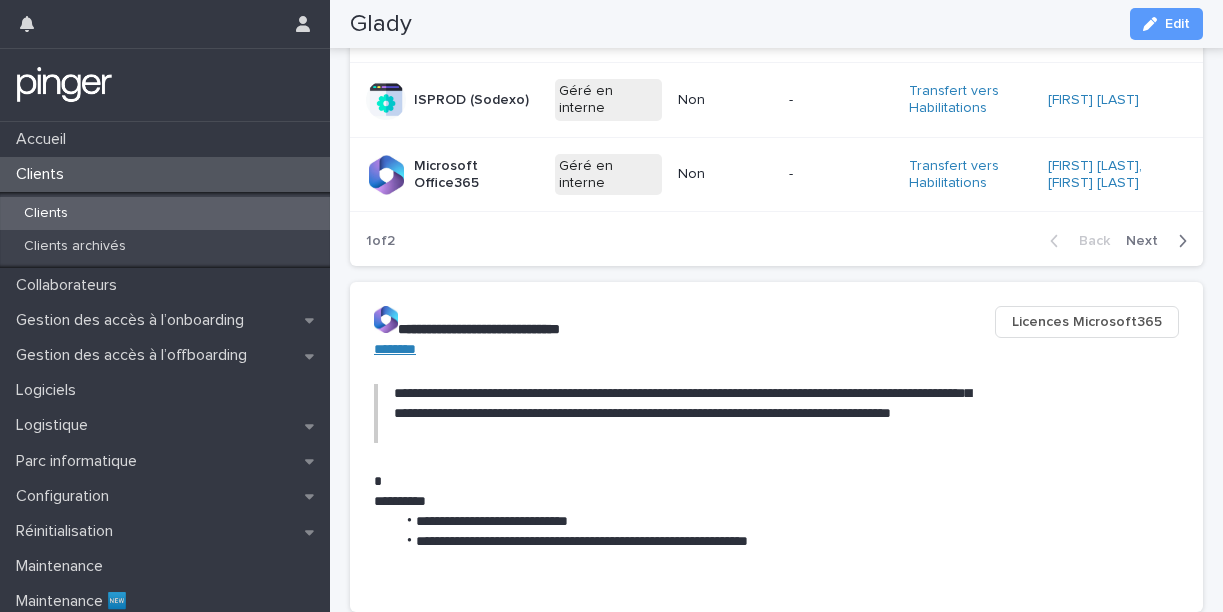 scroll, scrollTop: 1692, scrollLeft: 0, axis: vertical 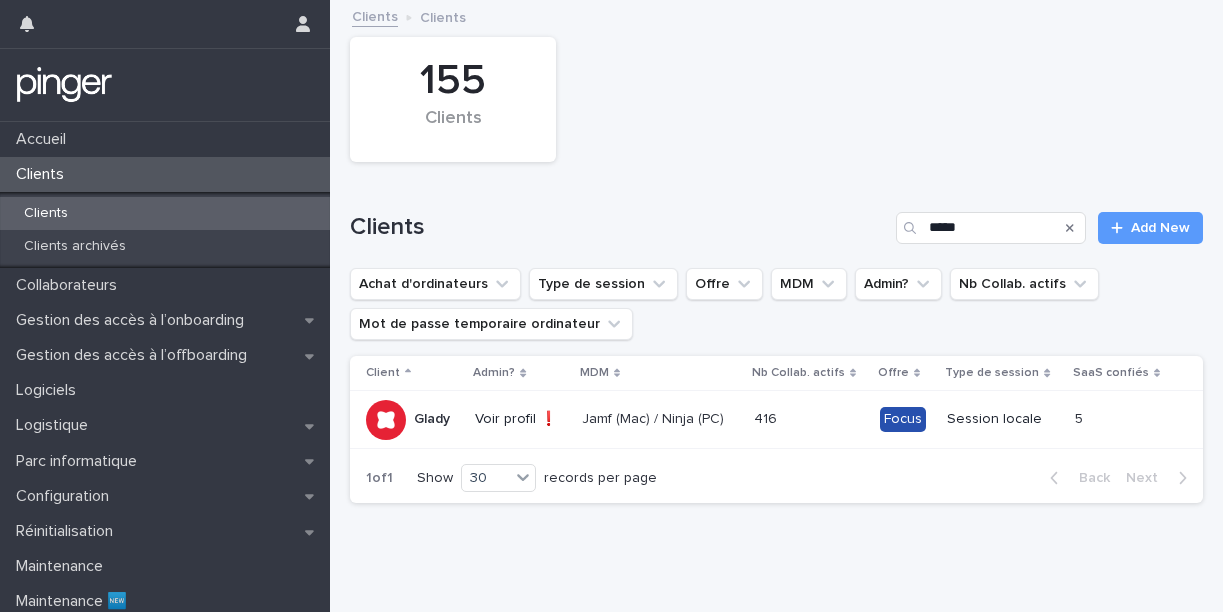 click 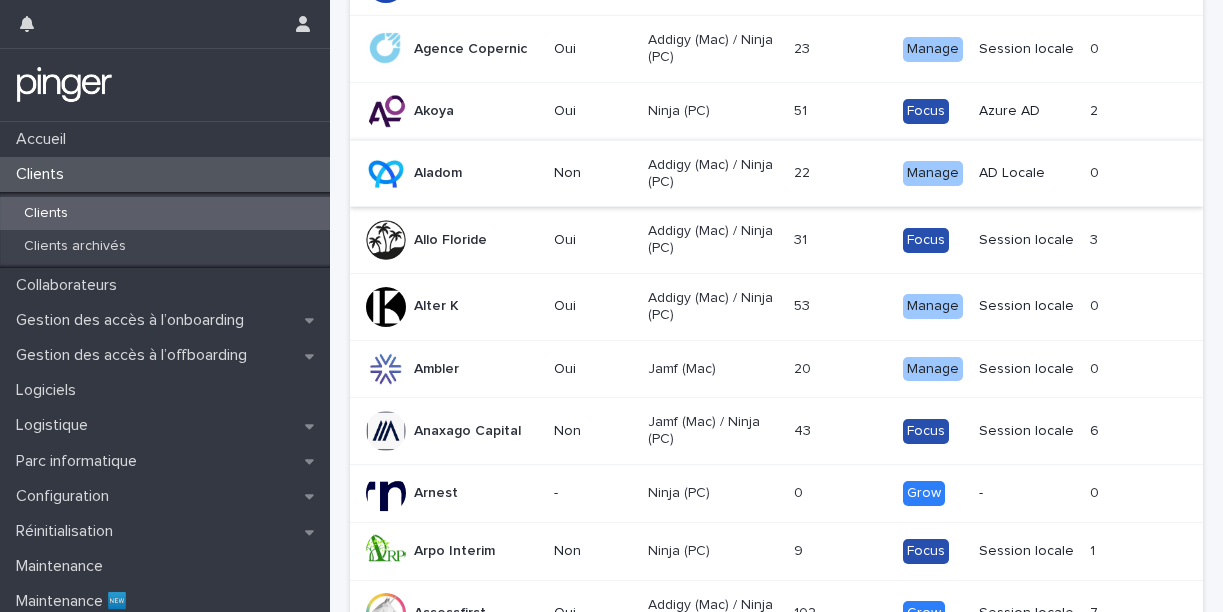 scroll, scrollTop: 822, scrollLeft: 0, axis: vertical 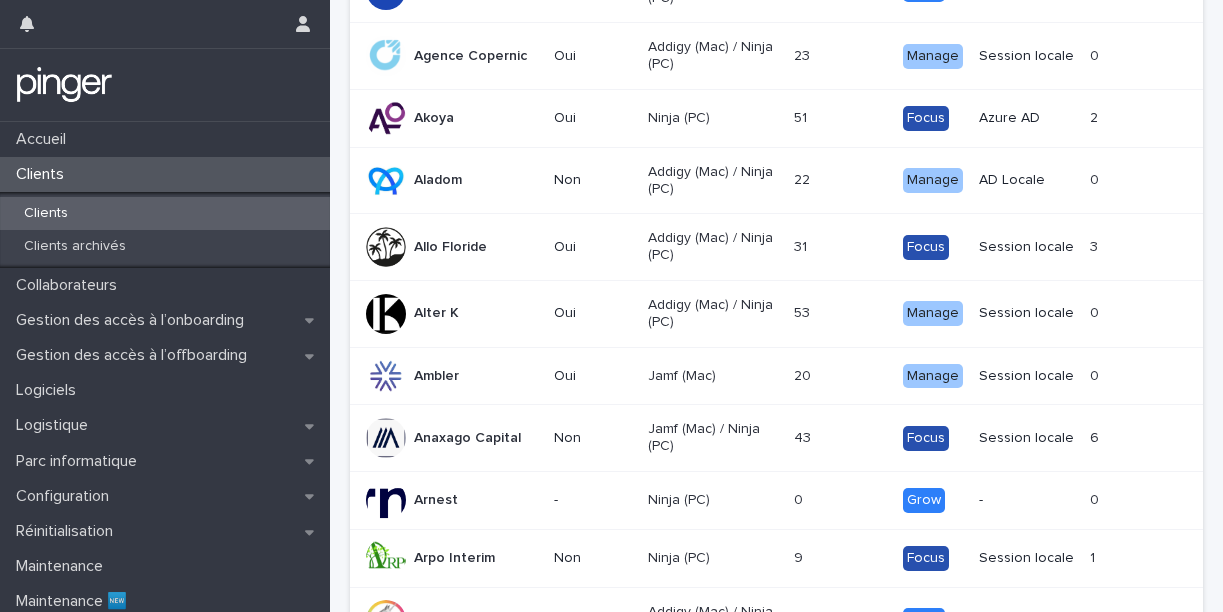 click on "Akoya" at bounding box center (452, 118) 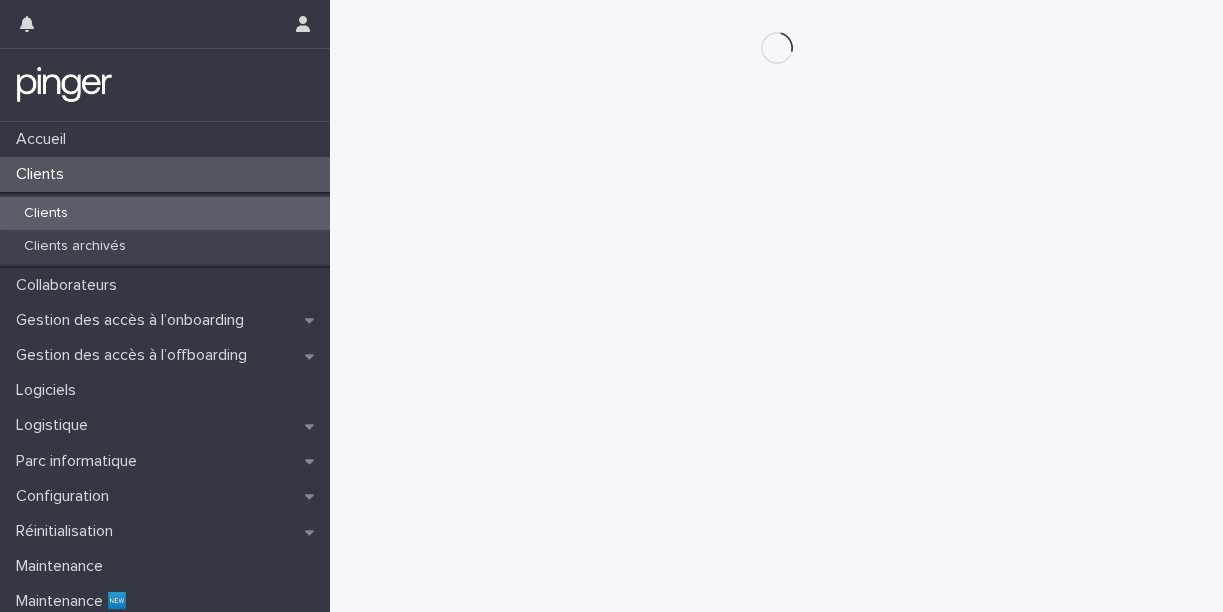 scroll, scrollTop: 0, scrollLeft: 0, axis: both 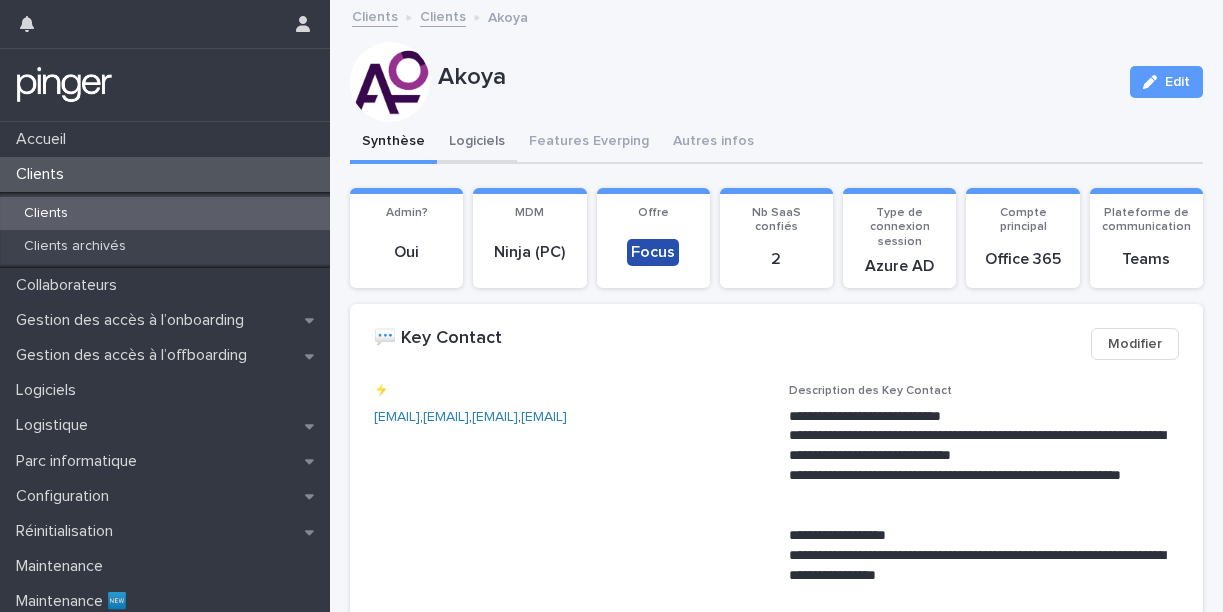 click on "Logiciels" at bounding box center [477, 143] 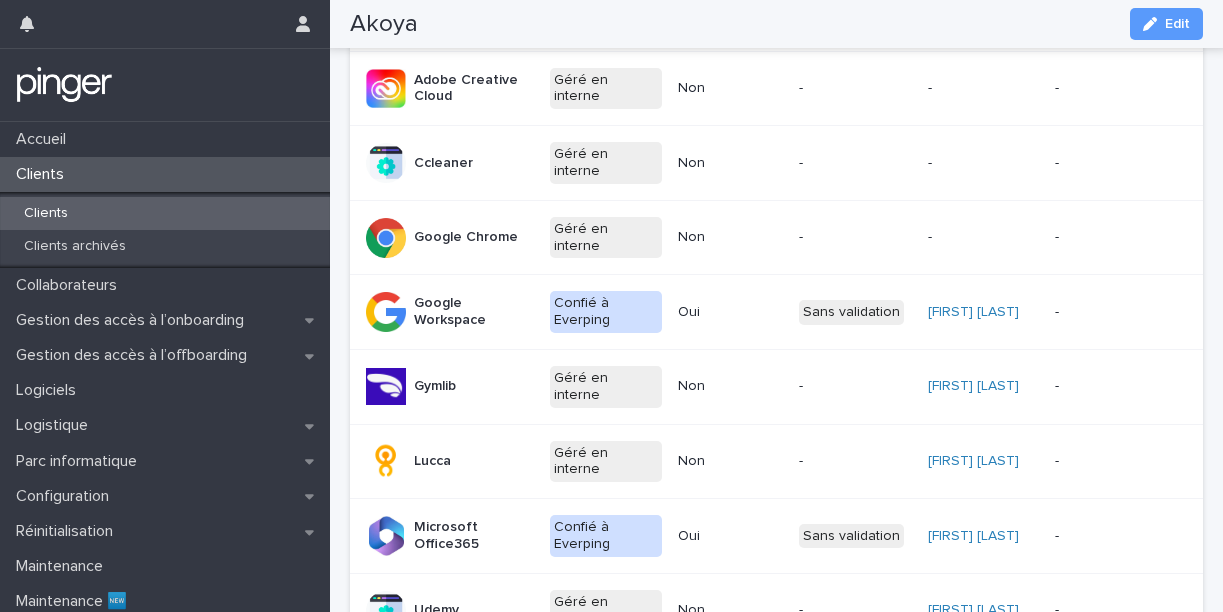 scroll, scrollTop: 330, scrollLeft: 0, axis: vertical 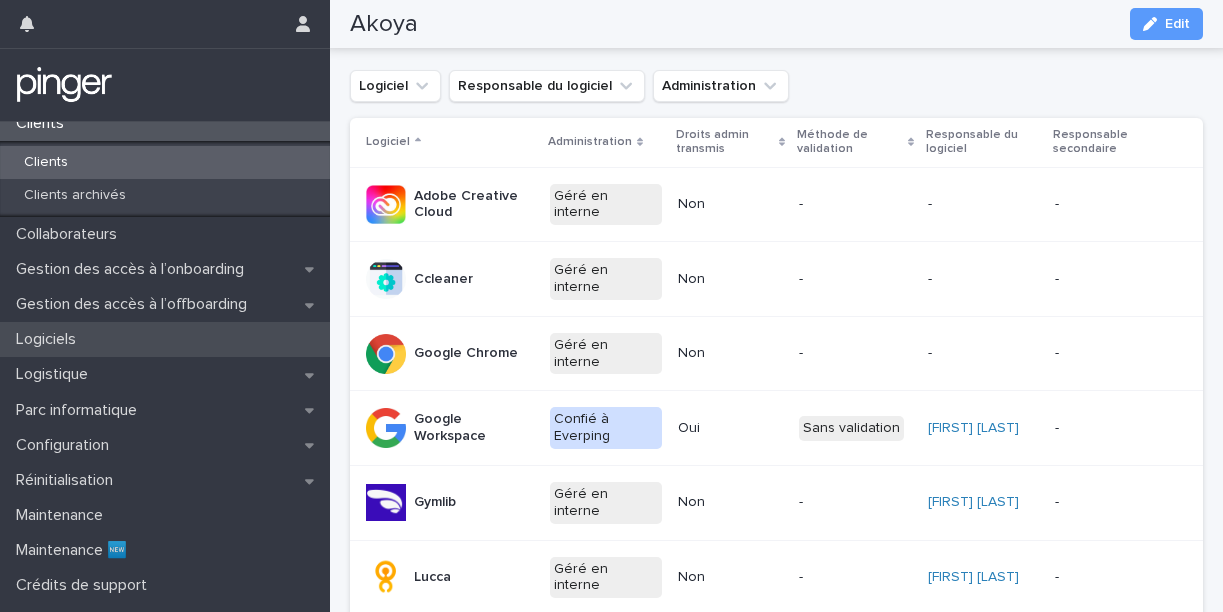 click on "Logiciels" at bounding box center (165, 339) 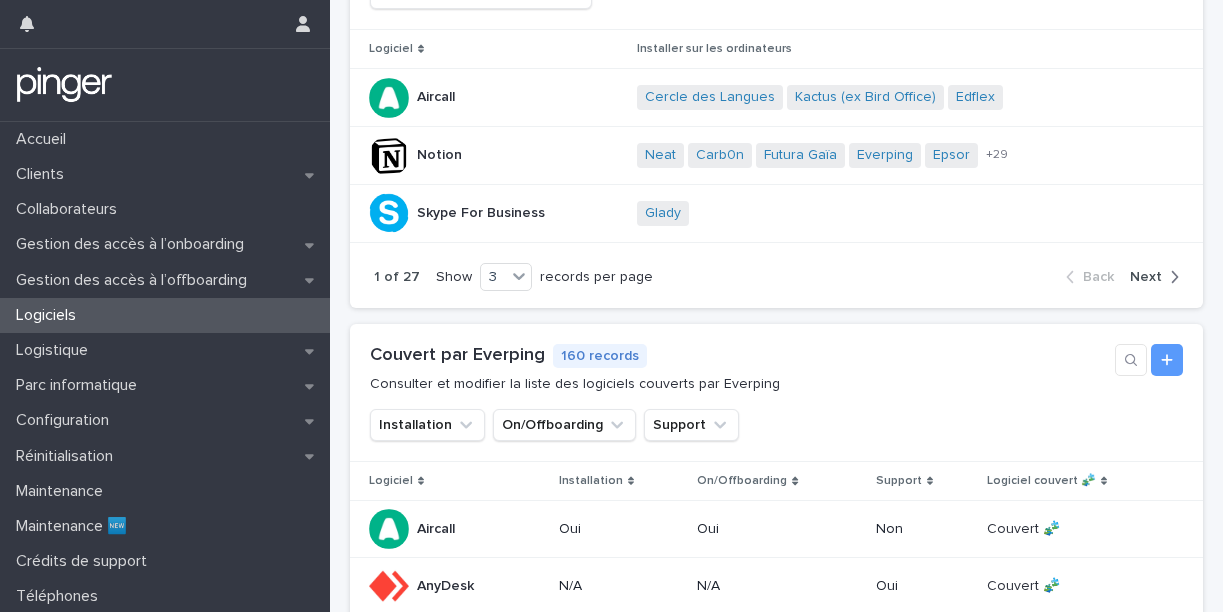 scroll, scrollTop: 1179, scrollLeft: 0, axis: vertical 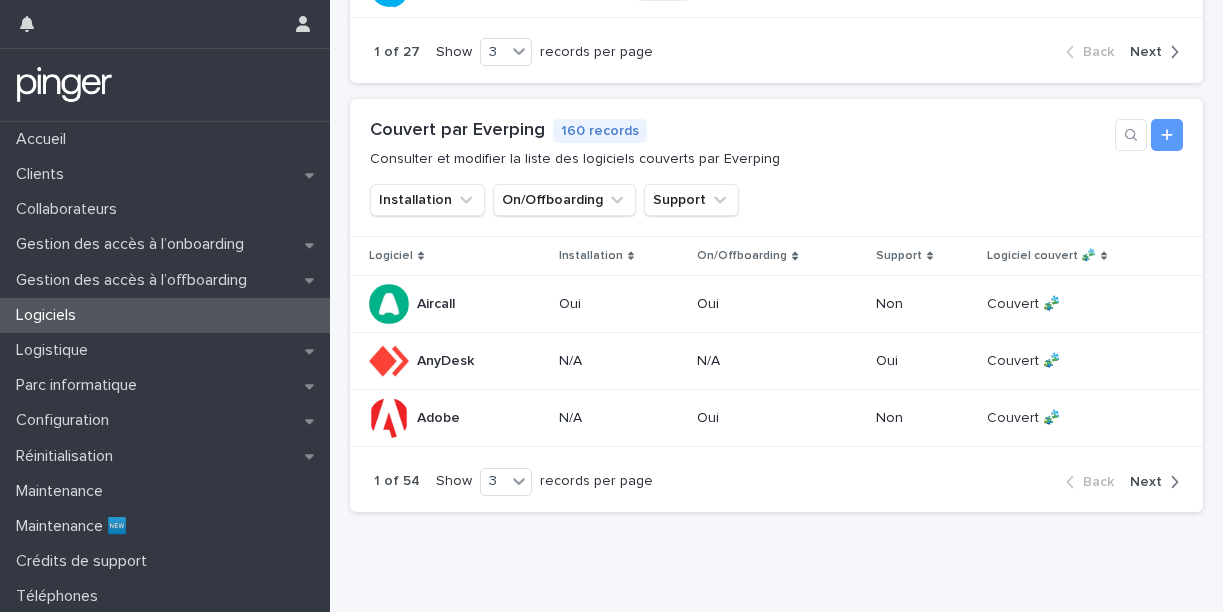 click on "Couvert par Everping" at bounding box center (457, 131) 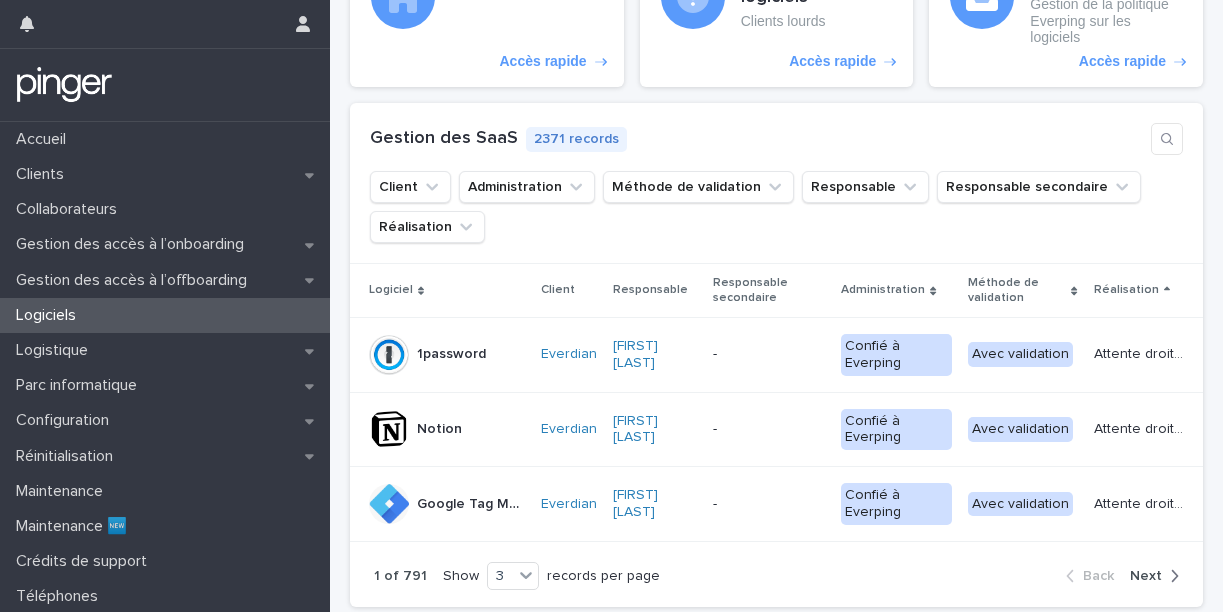 scroll, scrollTop: 0, scrollLeft: 0, axis: both 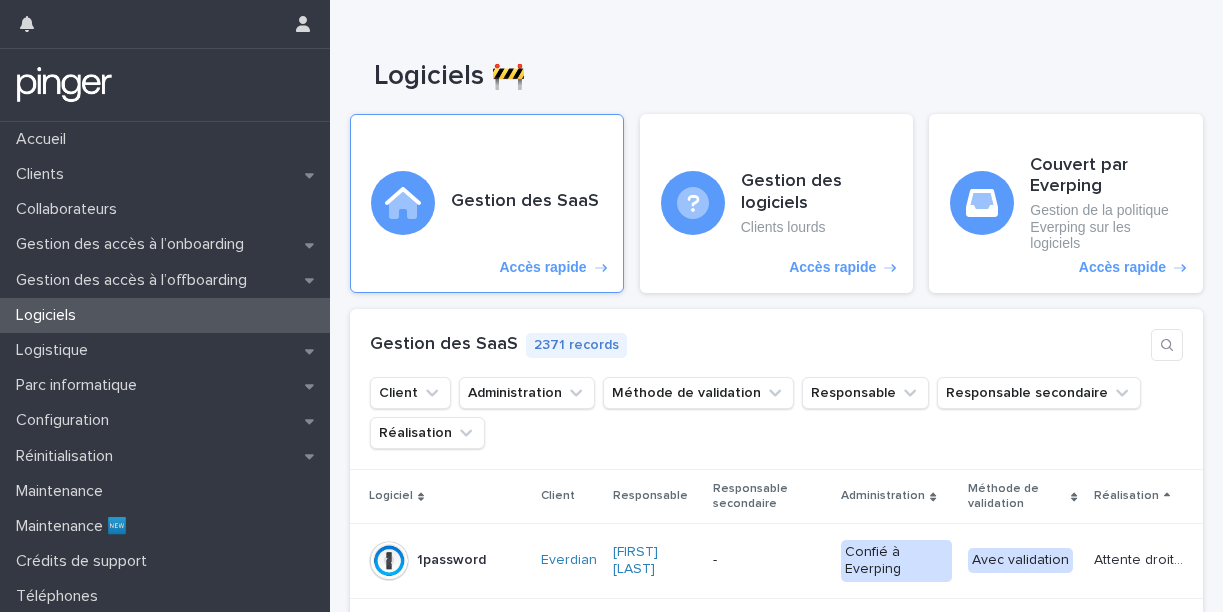 click on "Gestion des SaaS Accès rapide" at bounding box center (487, 204) 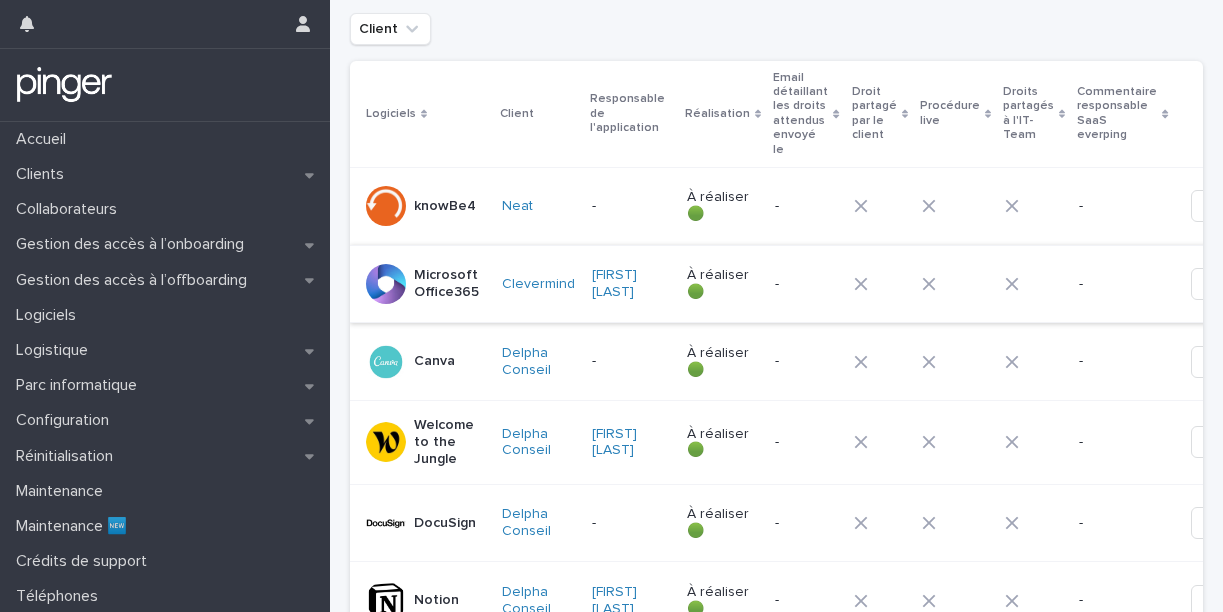 scroll, scrollTop: 455, scrollLeft: 0, axis: vertical 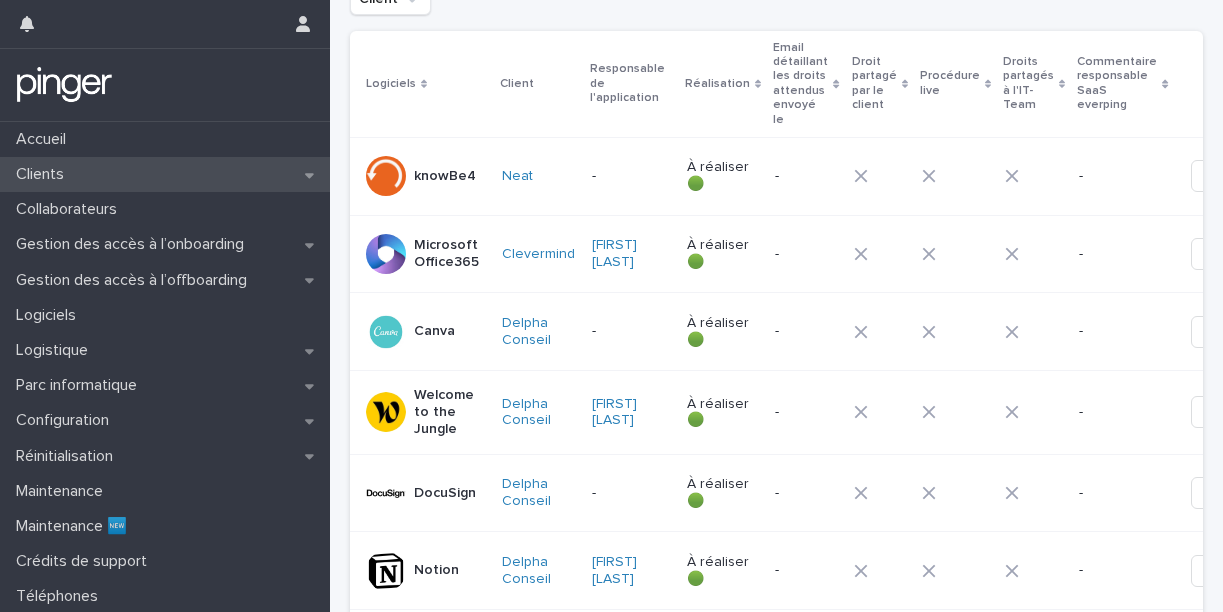 click on "Clients" at bounding box center [44, 174] 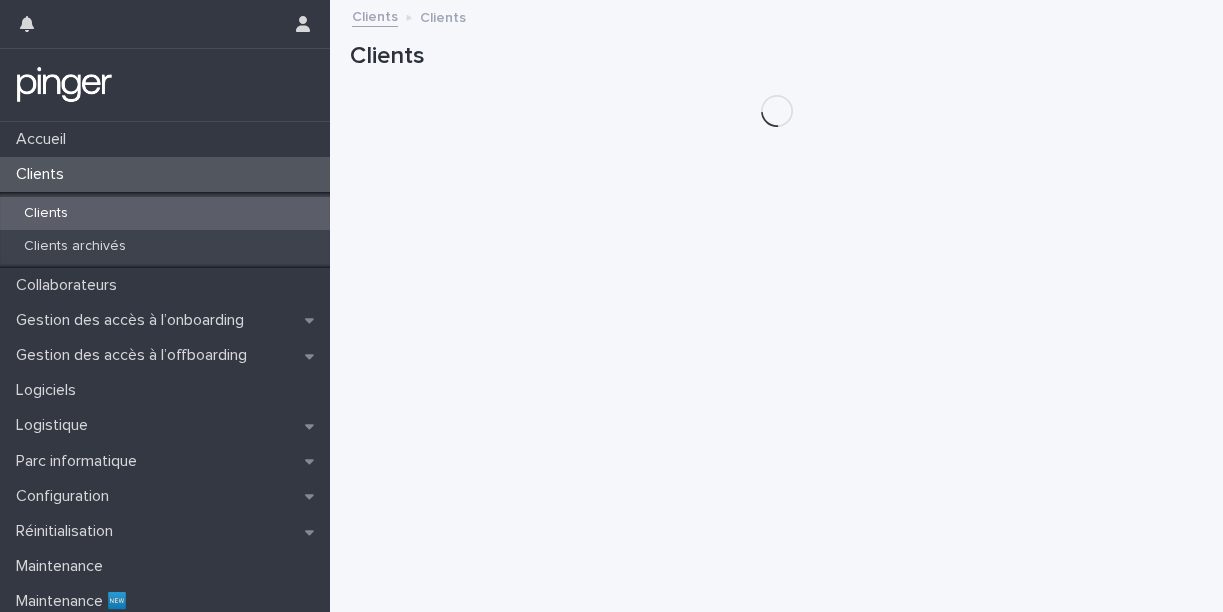 scroll, scrollTop: 0, scrollLeft: 0, axis: both 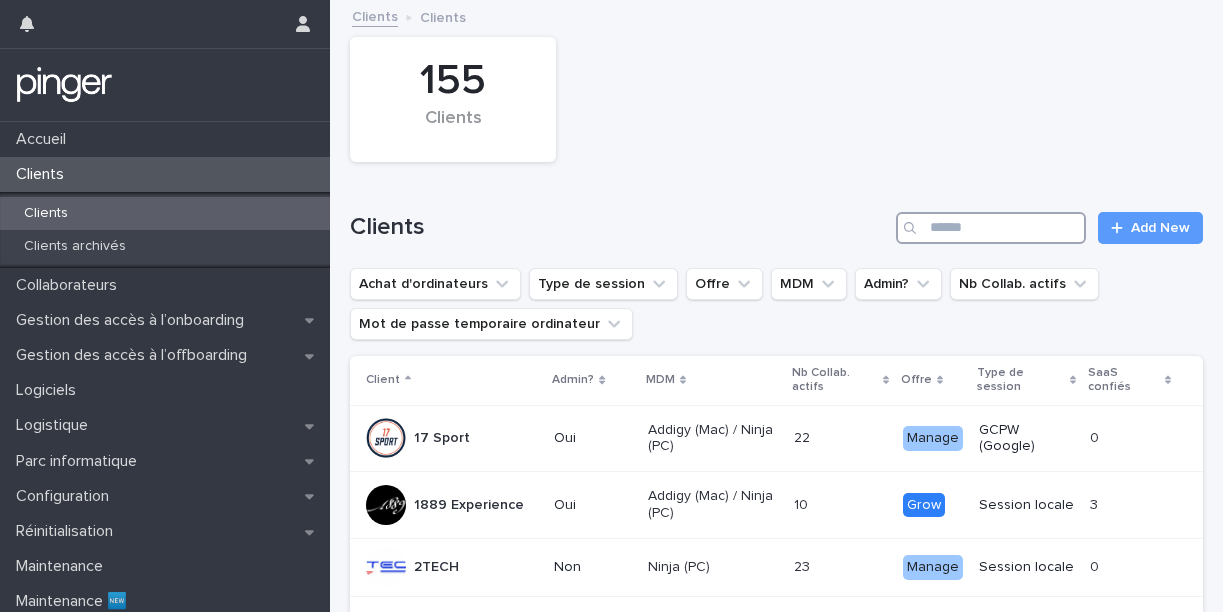 click at bounding box center [991, 228] 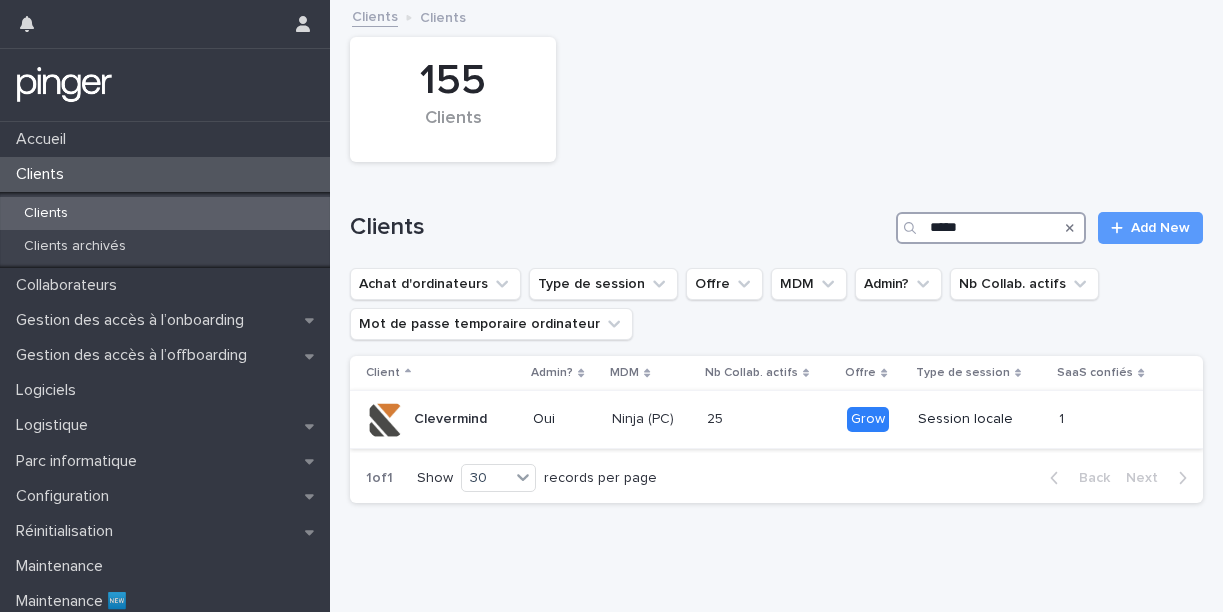 type on "*****" 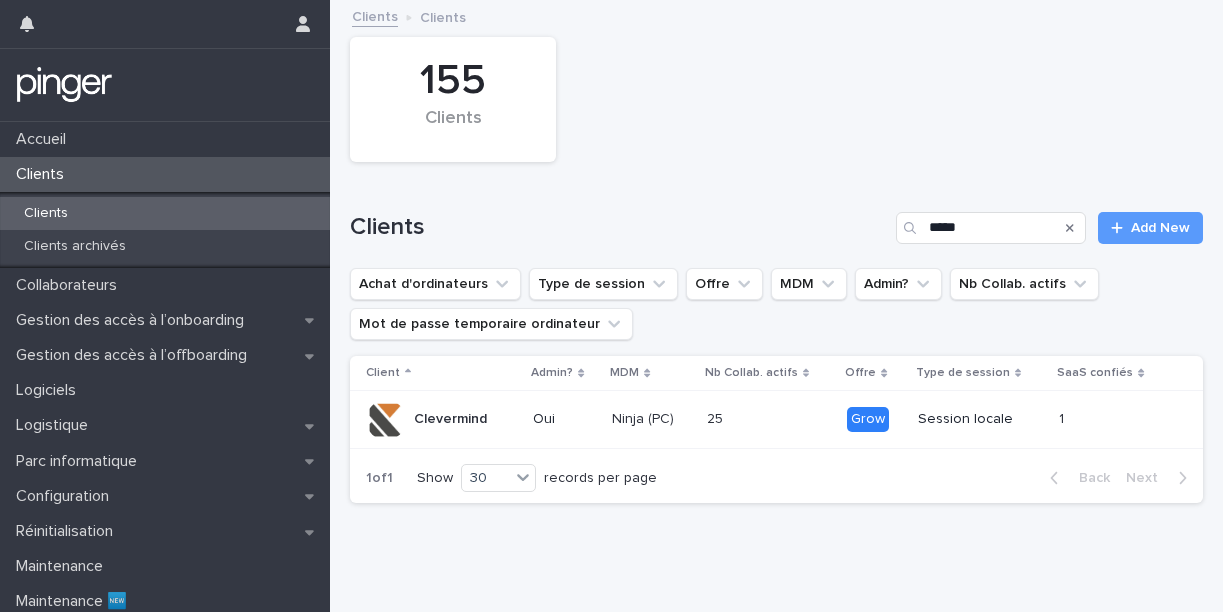 click on "Clevermind" at bounding box center (450, 419) 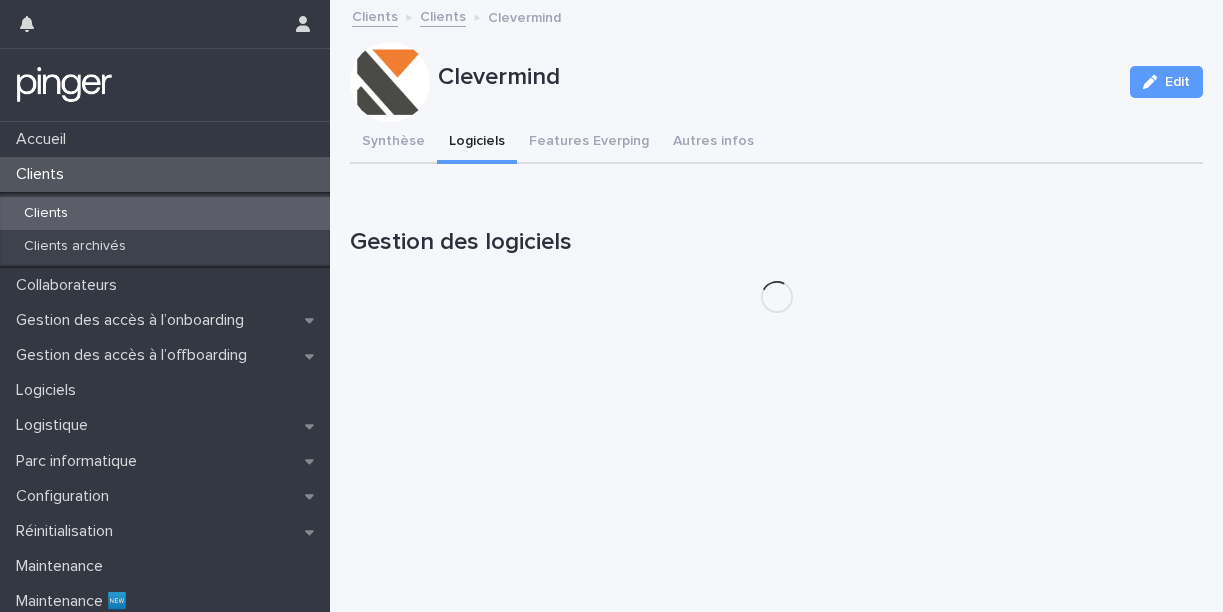 click on "Logiciels" at bounding box center (477, 143) 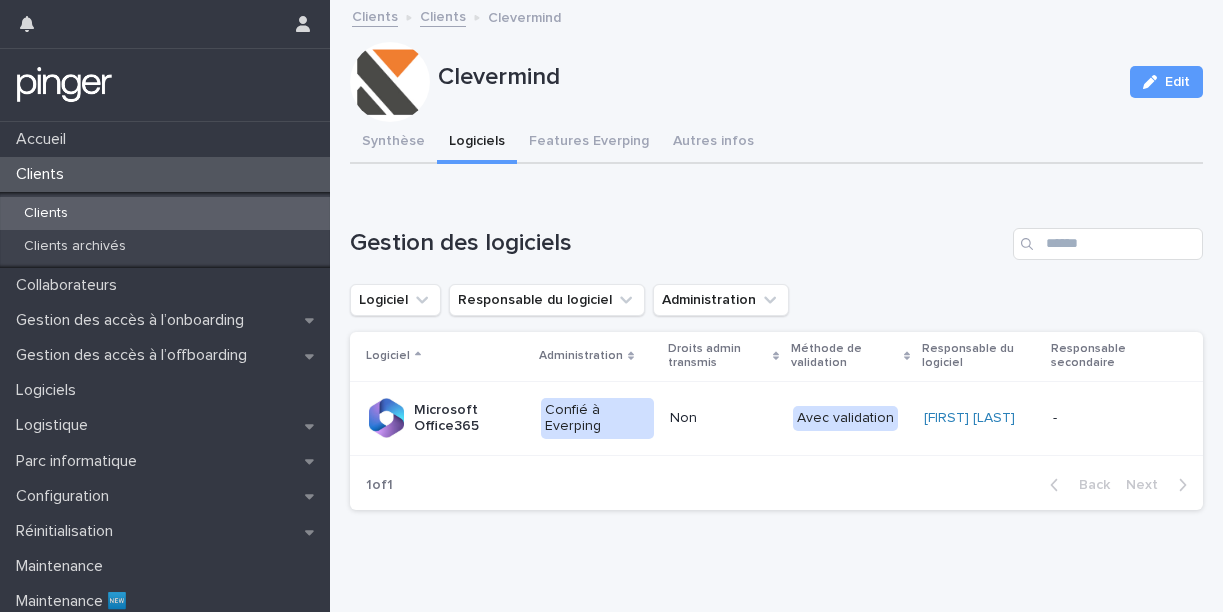 scroll, scrollTop: 15, scrollLeft: 0, axis: vertical 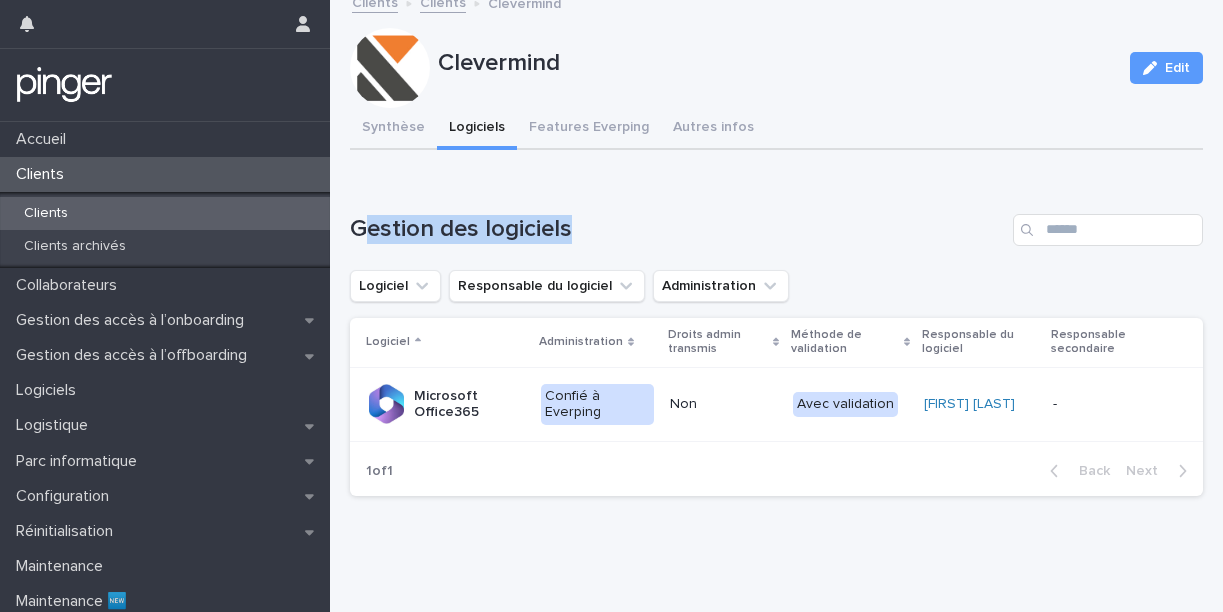 drag, startPoint x: 372, startPoint y: 238, endPoint x: 582, endPoint y: 234, distance: 210.03809 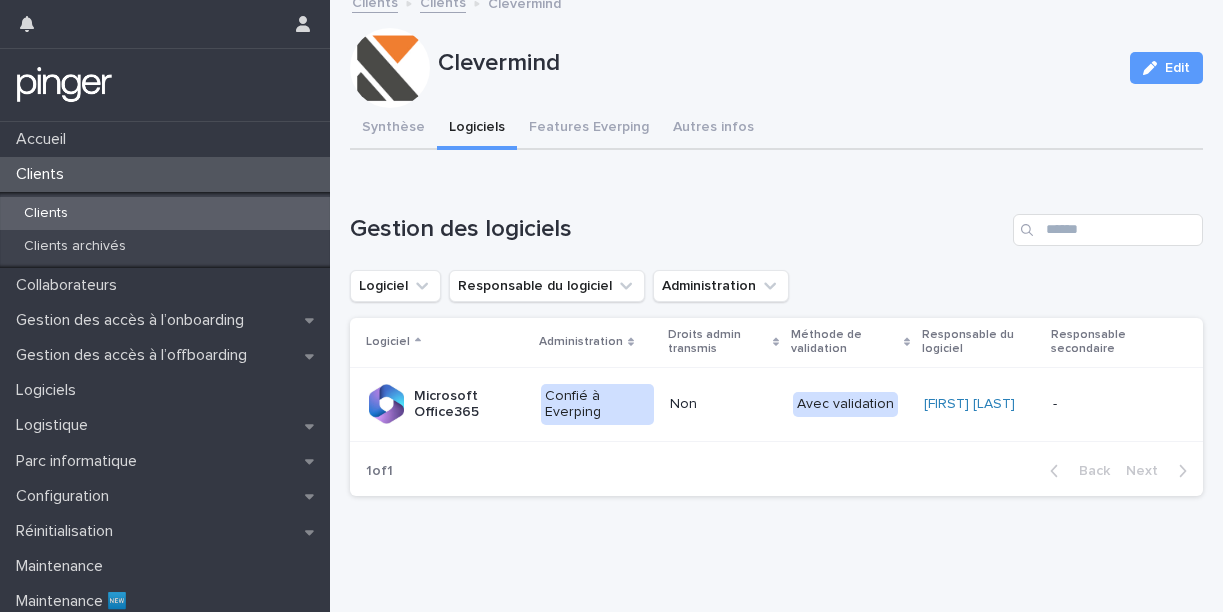 click on "Gestion des logiciels" at bounding box center [677, 229] 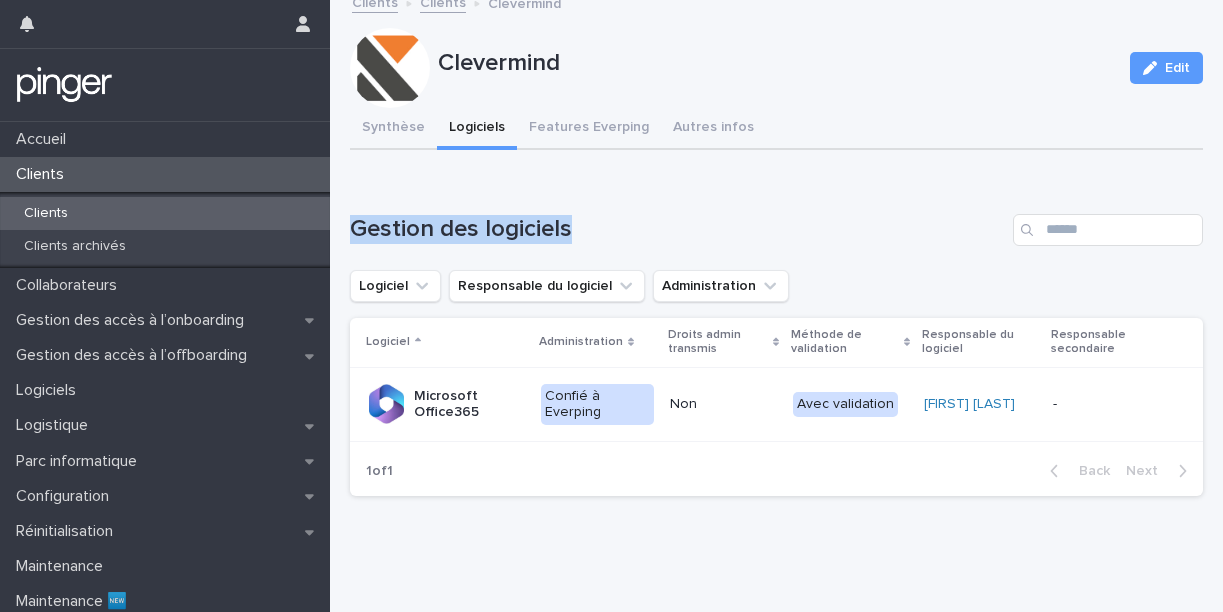 click on "Gestion des logiciels" at bounding box center (677, 229) 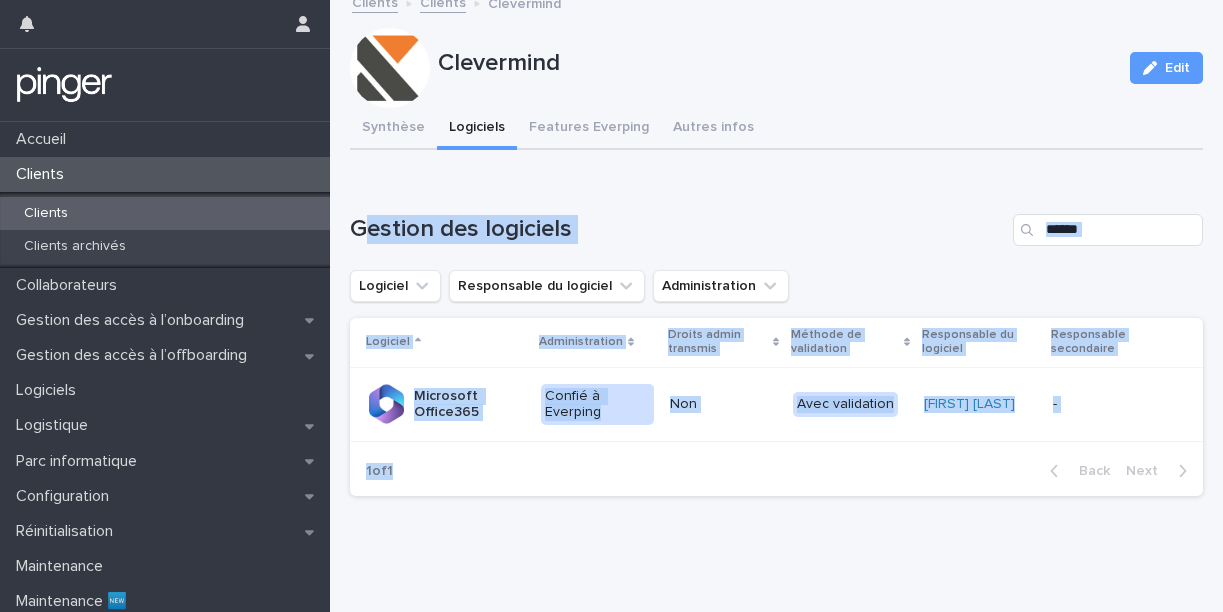 drag, startPoint x: 535, startPoint y: 523, endPoint x: 360, endPoint y: 231, distance: 340.42474 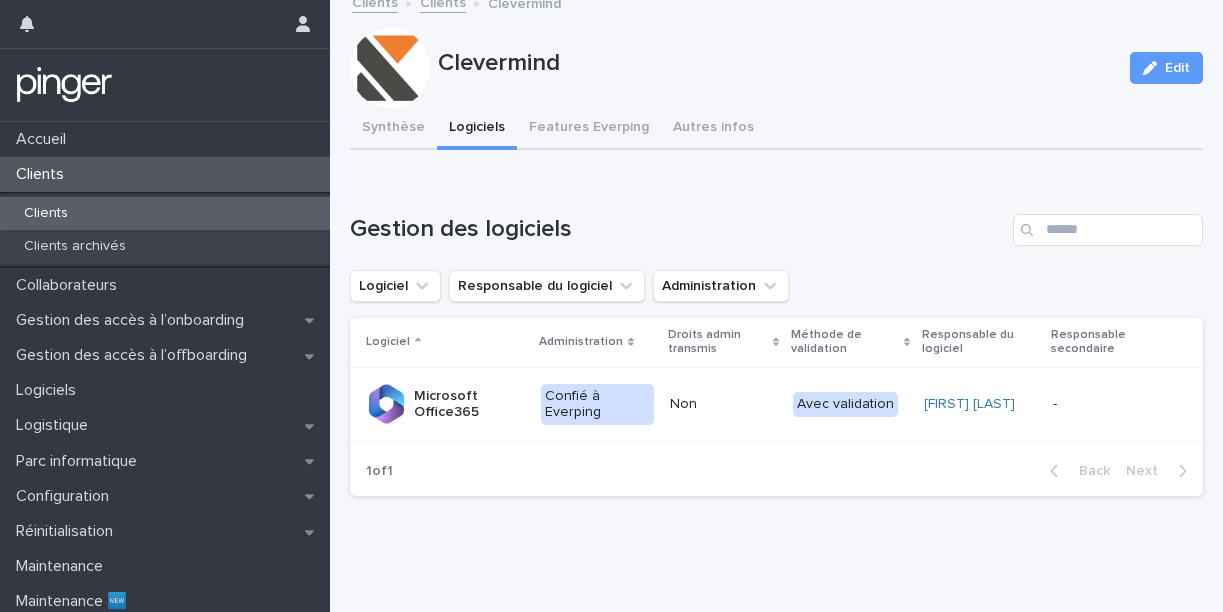 click on "Gestion des logiciels" at bounding box center (677, 229) 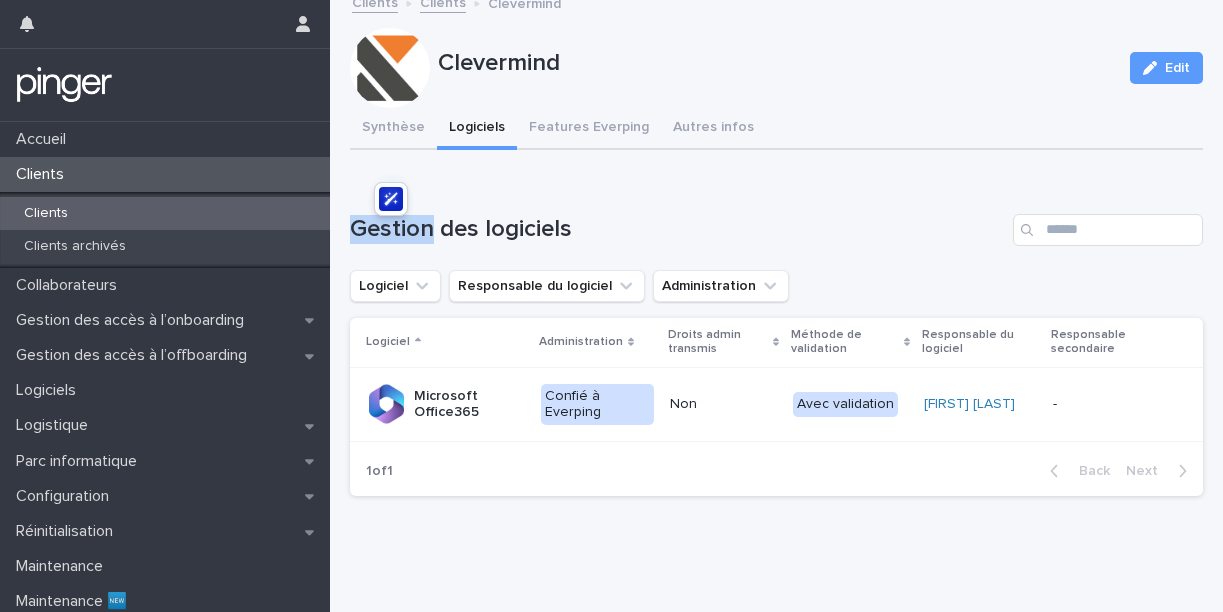 click on "Gestion des logiciels" at bounding box center (677, 229) 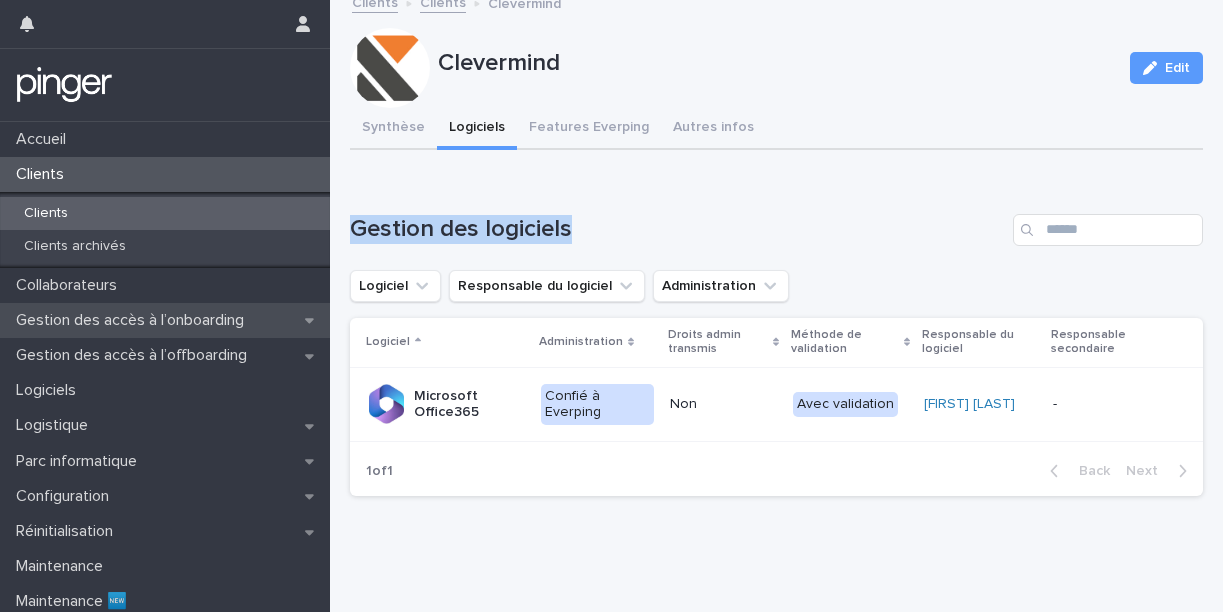 click on "Gestion des accès à l’onboarding" at bounding box center [165, 320] 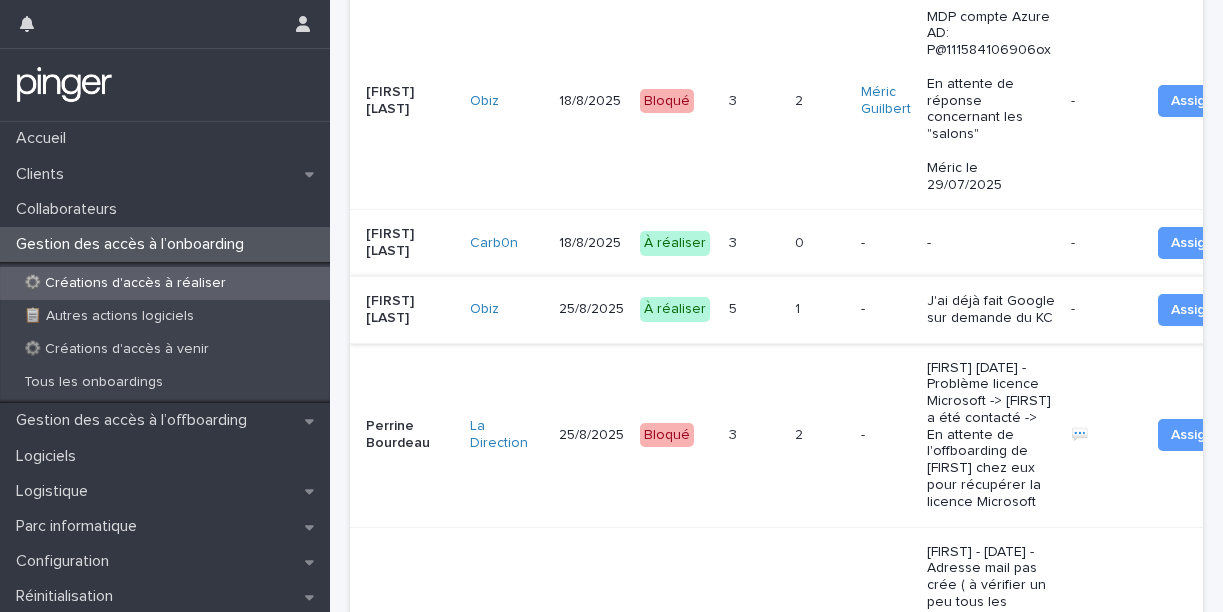 scroll, scrollTop: 345, scrollLeft: 0, axis: vertical 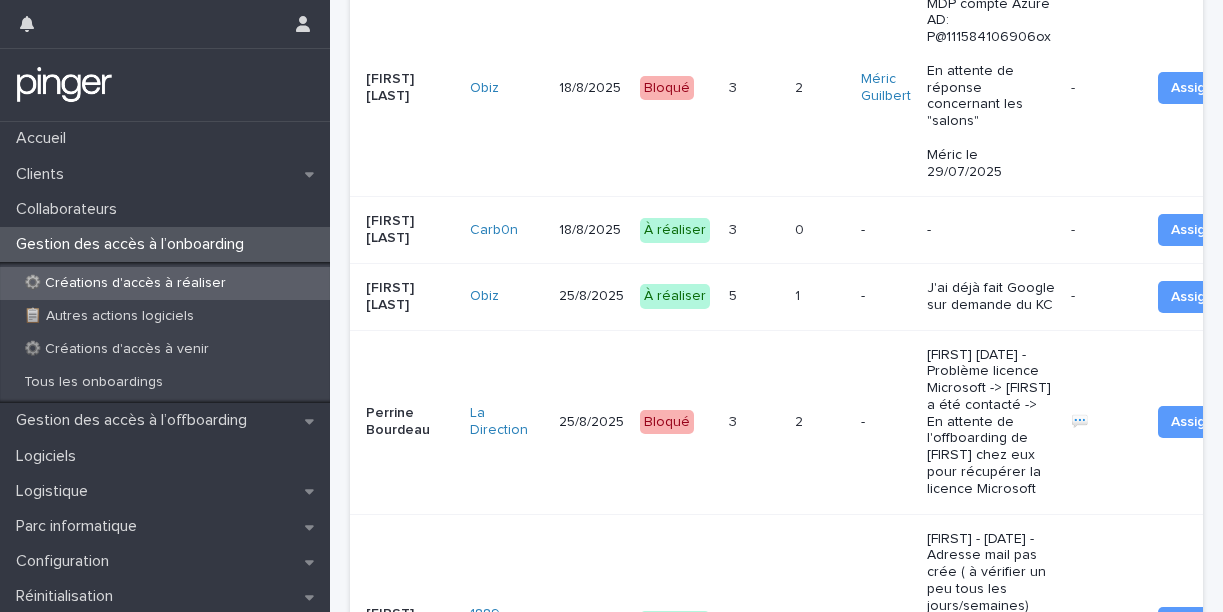click on "[FIRST] [LAST]" at bounding box center [410, 230] 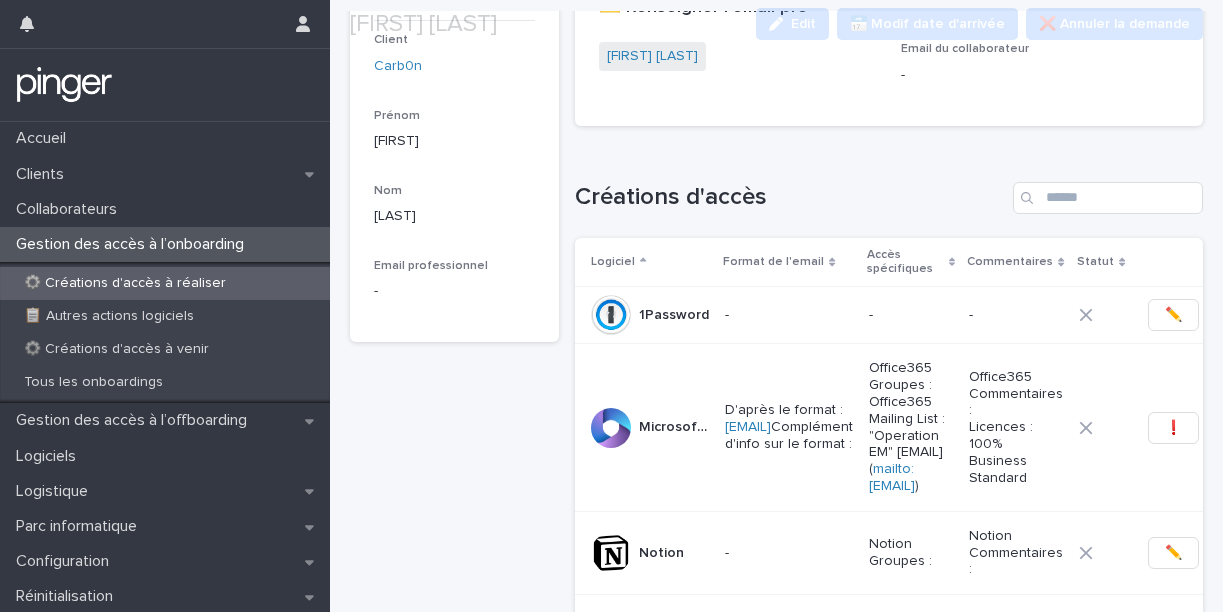 scroll, scrollTop: 220, scrollLeft: 0, axis: vertical 